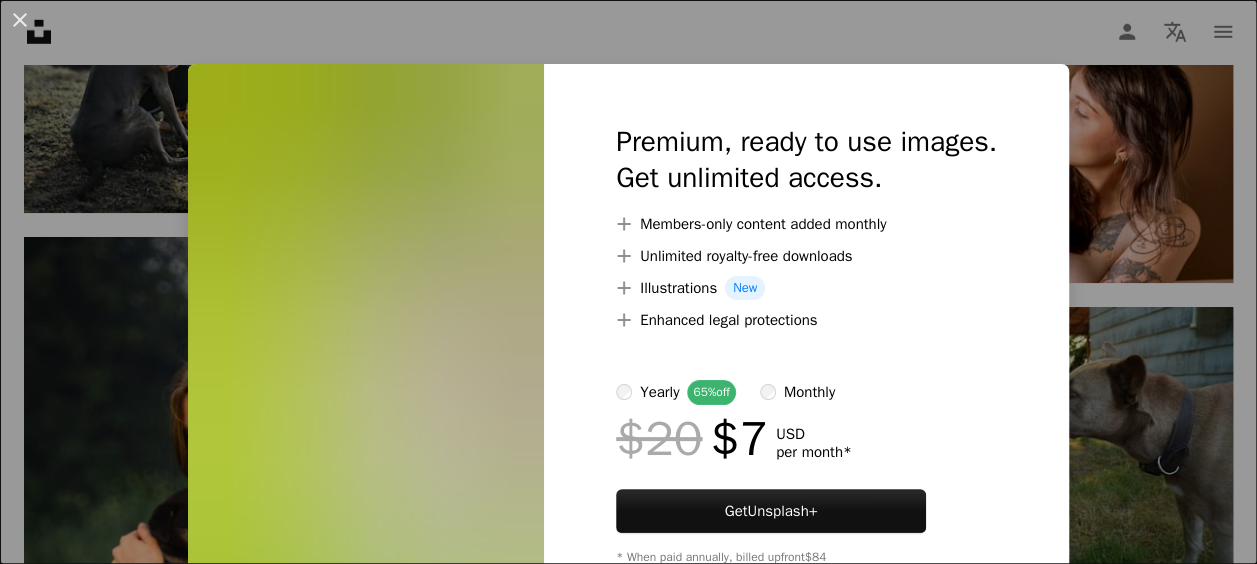 scroll, scrollTop: 29419, scrollLeft: 0, axis: vertical 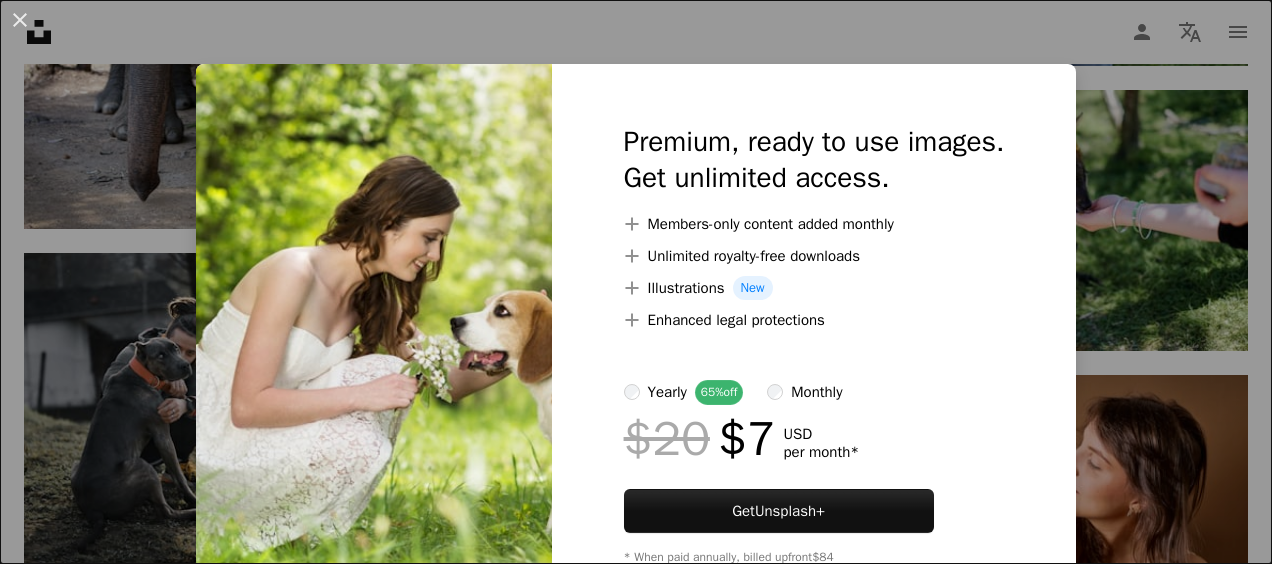 click on "An X shape Premium, ready to use images. Get unlimited access. A plus sign Members-only content added monthly A plus sign Unlimited royalty-free downloads A plus sign Illustrations  New A plus sign Enhanced legal protections yearly 65%  off monthly $20   $7 USD per month * Get  Unsplash+ * When paid annually, billed upfront  $84 Taxes where applicable. Renews automatically. Cancel anytime." at bounding box center [636, 282] 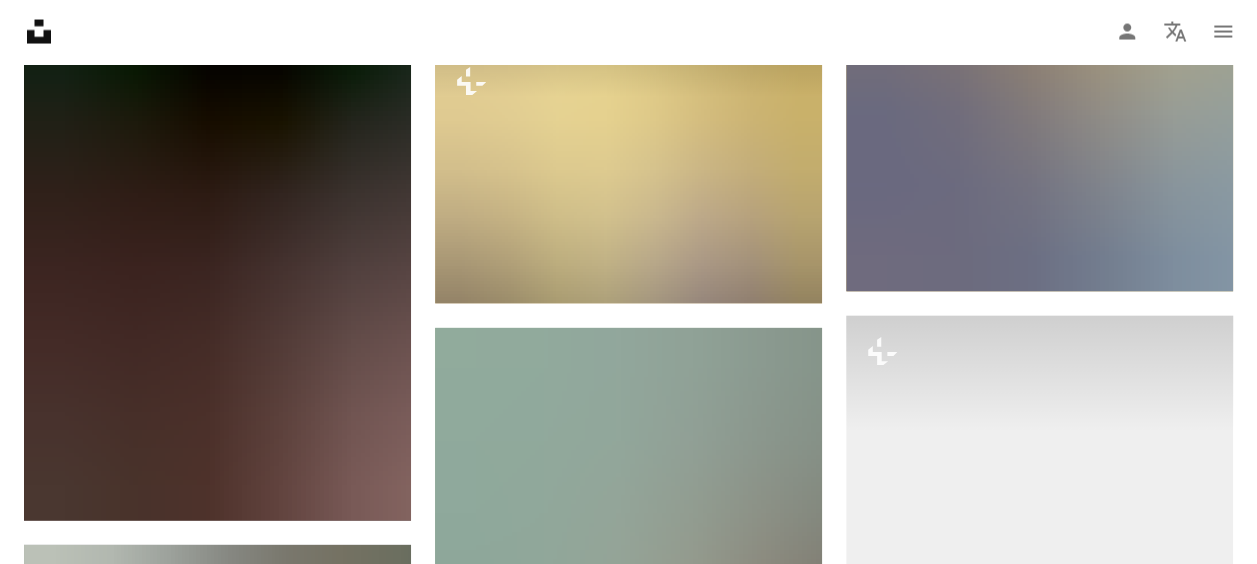 scroll, scrollTop: 39734, scrollLeft: 0, axis: vertical 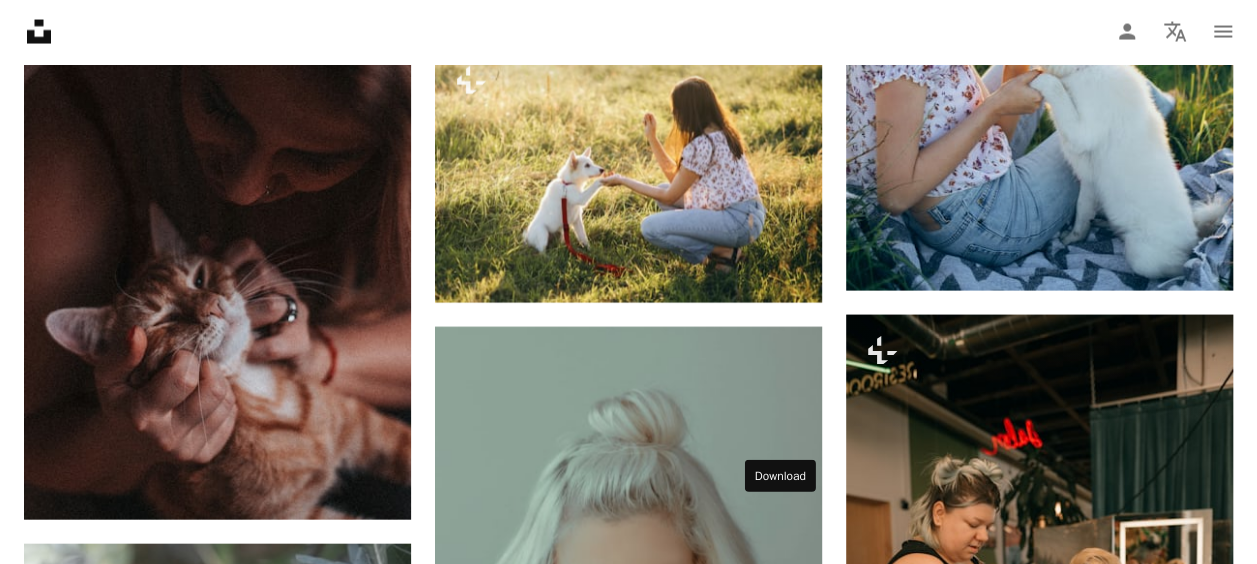 click 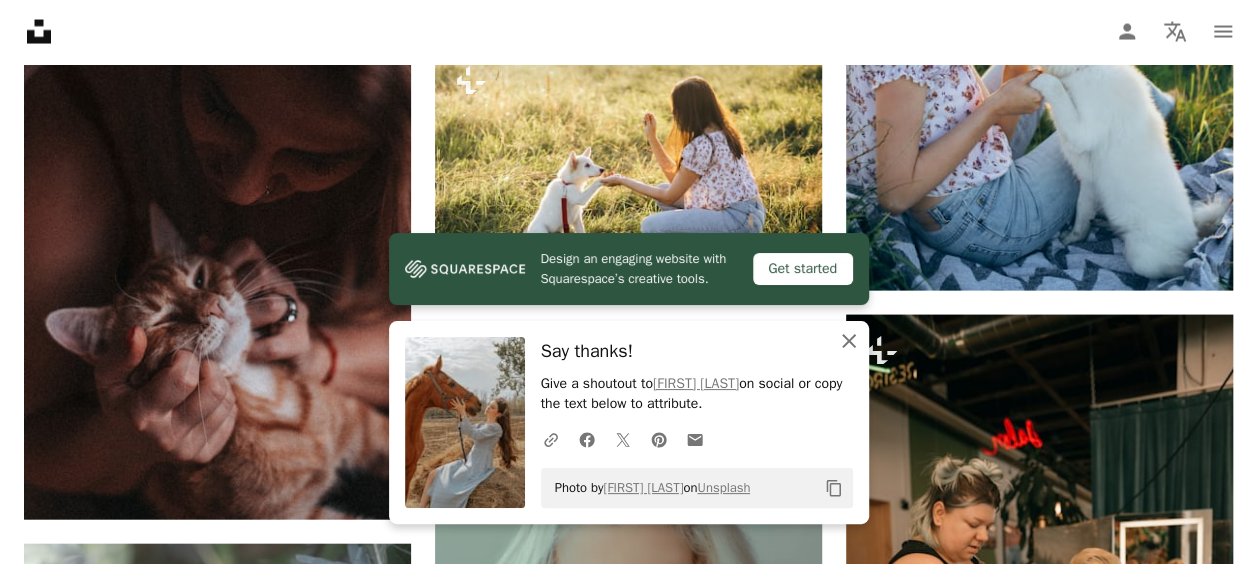 click on "An X shape" 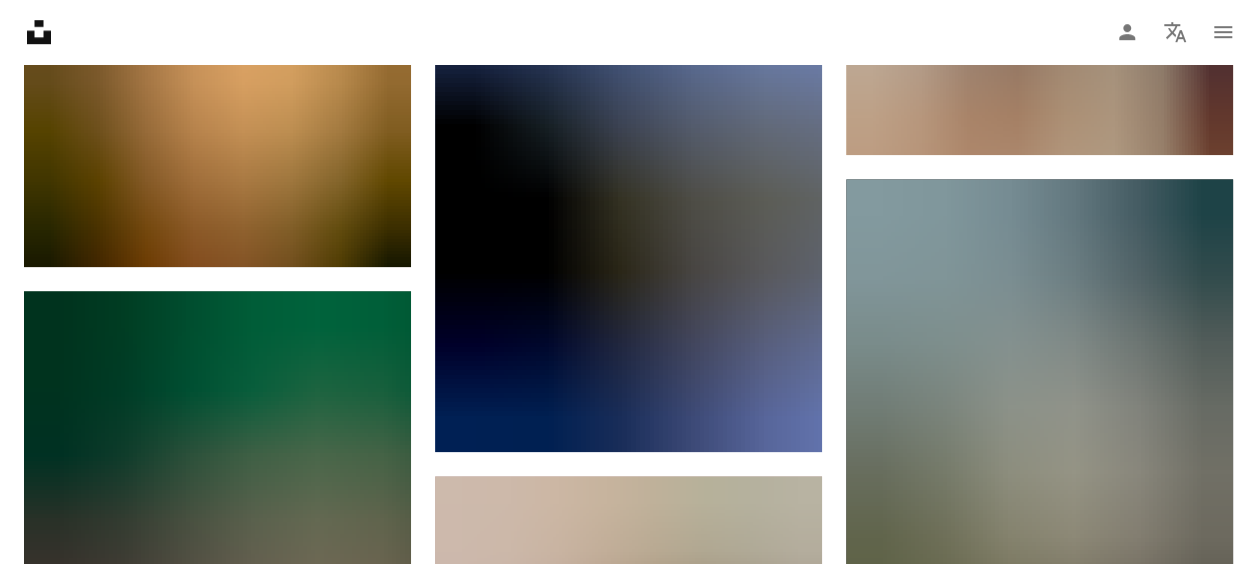 scroll, scrollTop: 72344, scrollLeft: 0, axis: vertical 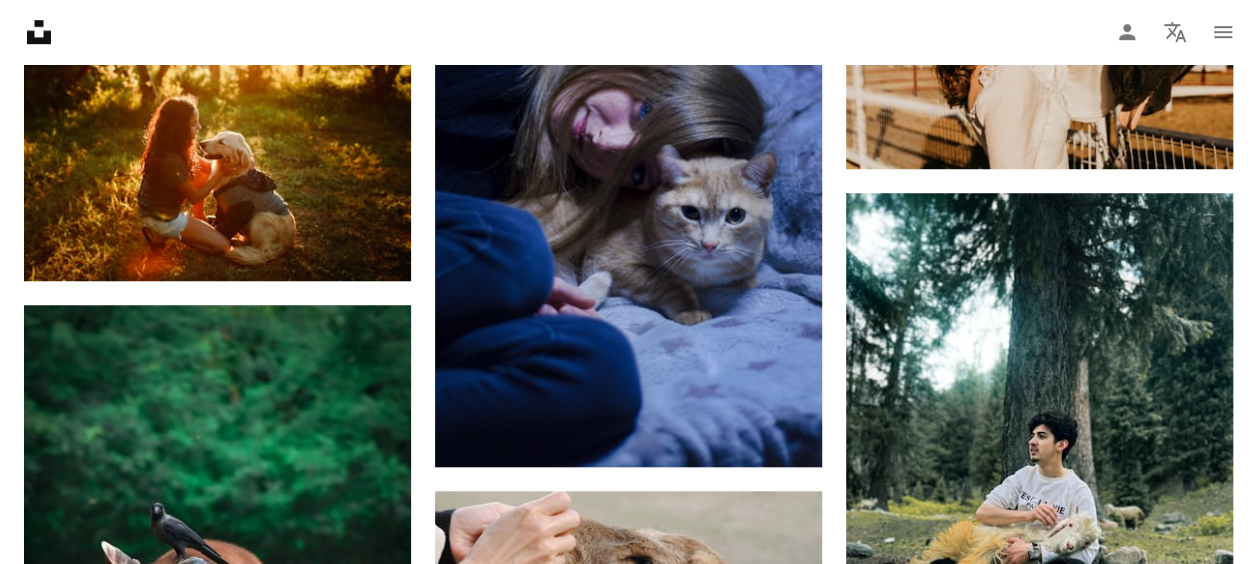 click on "A lock Download" at bounding box center (340, -37) 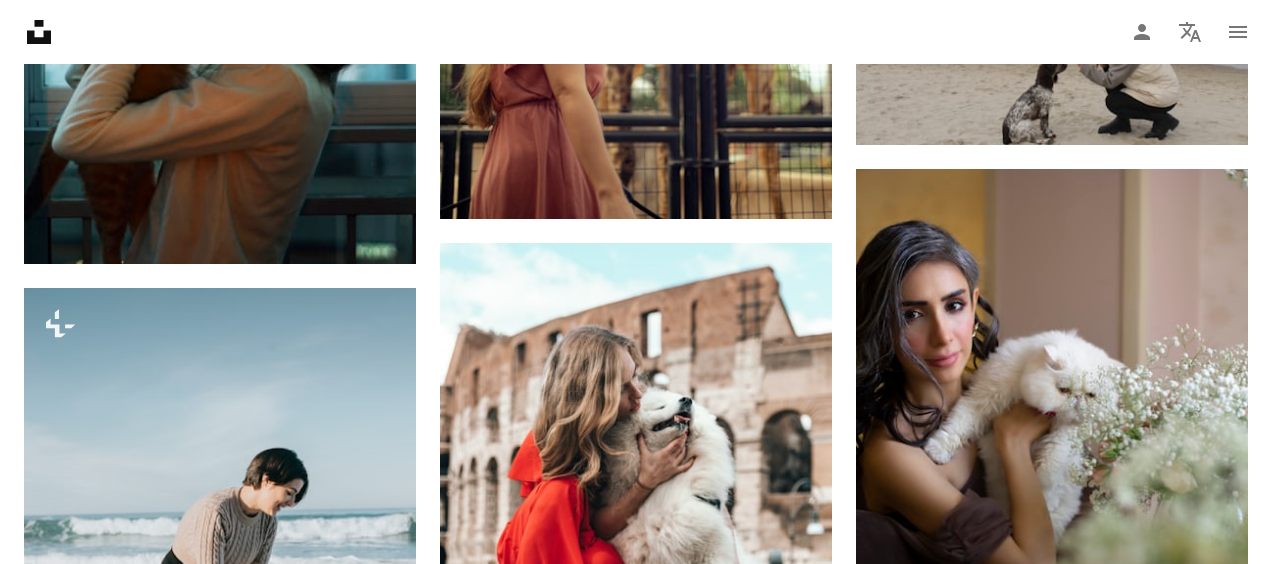 click on "An X shape Premium, ready to use images. Get unlimited access. A plus sign Members-only content added monthly A plus sign Unlimited royalty-free downloads A plus sign Illustrations  New A plus sign Enhanced legal protections yearly 65%  off monthly $20   $7 USD per month * Get  Unsplash+ * When paid annually, billed upfront  $84 Taxes where applicable. Renews automatically. Cancel anytime." at bounding box center [636, 3602] 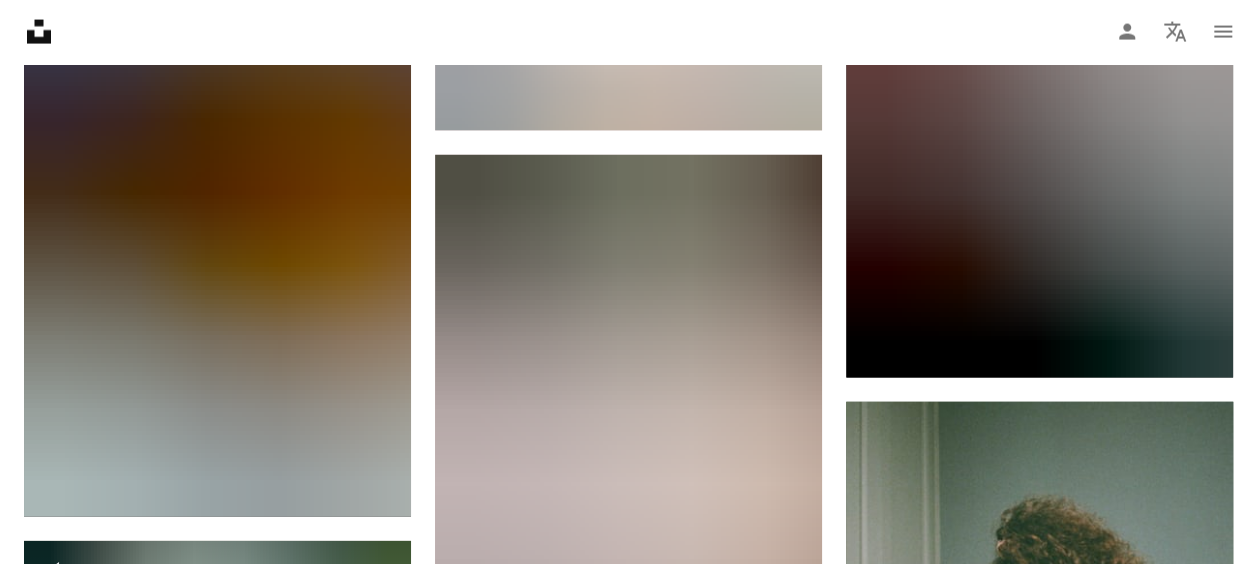 scroll, scrollTop: 73824, scrollLeft: 0, axis: vertical 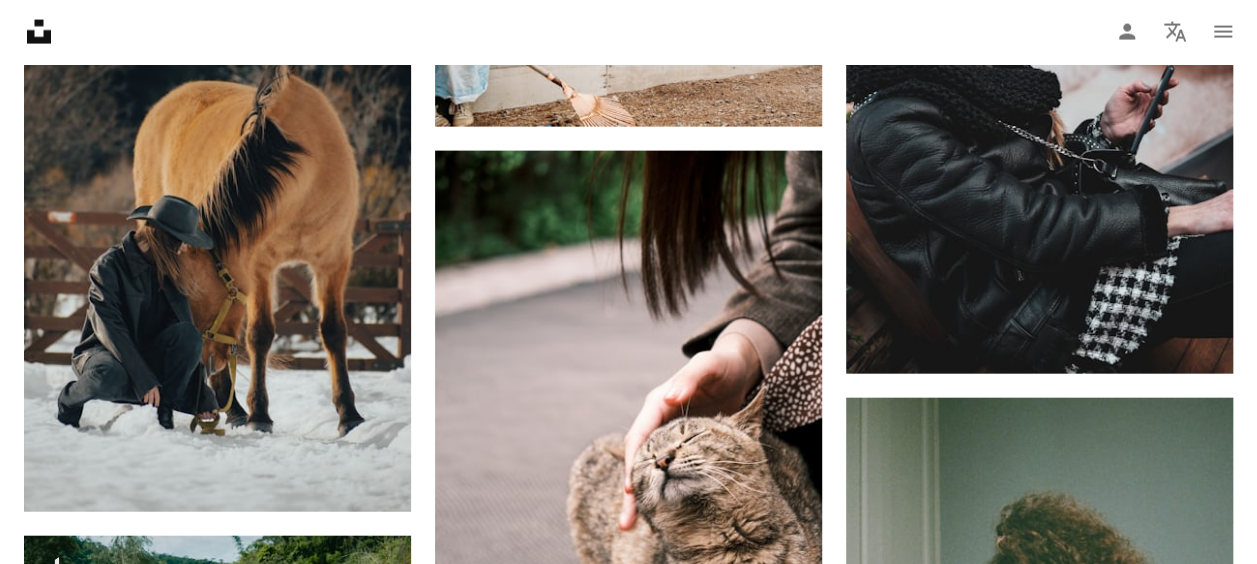 click on "A lock Download" at bounding box center (751, -192) 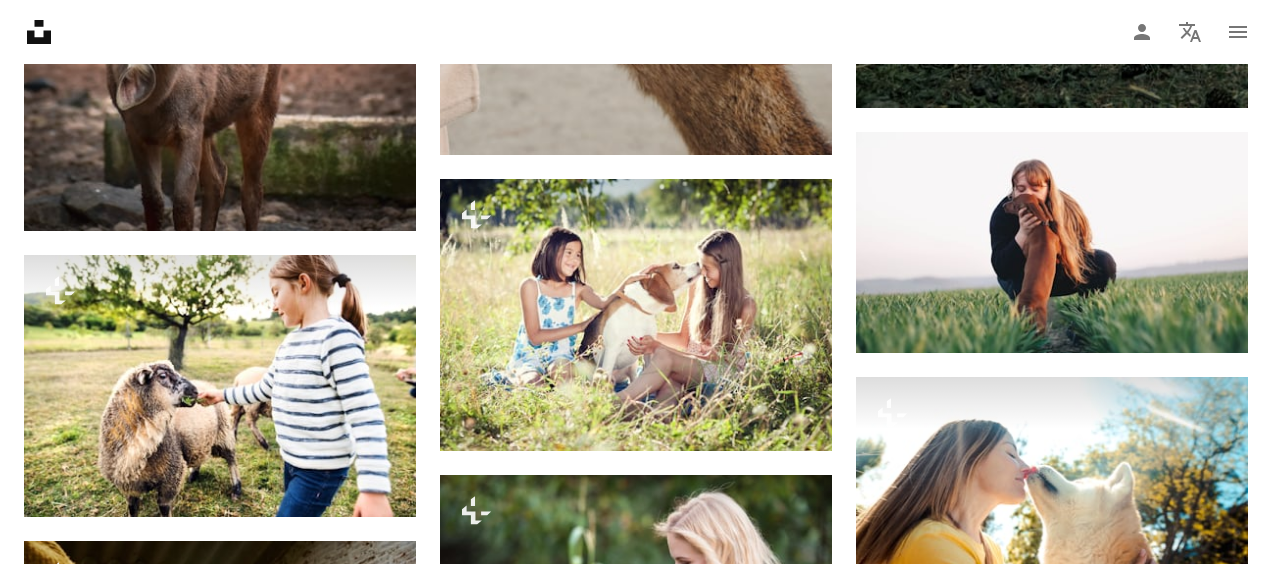 click on "An X shape Premium, ready to use images. Get unlimited access. A plus sign Members-only content added monthly A plus sign Unlimited royalty-free downloads A plus sign Illustrations  New A plus sign Enhanced legal protections yearly 65%  off monthly $20   $7 USD per month * Get  Unsplash+ * When paid annually, billed upfront  $84 Taxes where applicable. Renews automatically. Cancel anytime." at bounding box center [636, 3347] 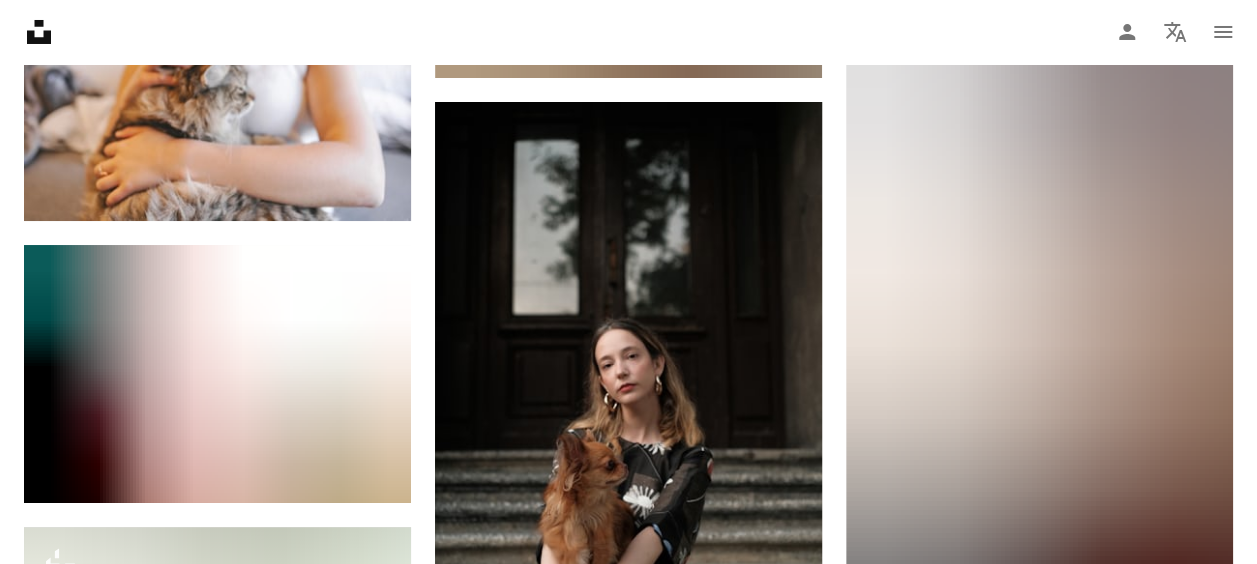 scroll, scrollTop: 79134, scrollLeft: 0, axis: vertical 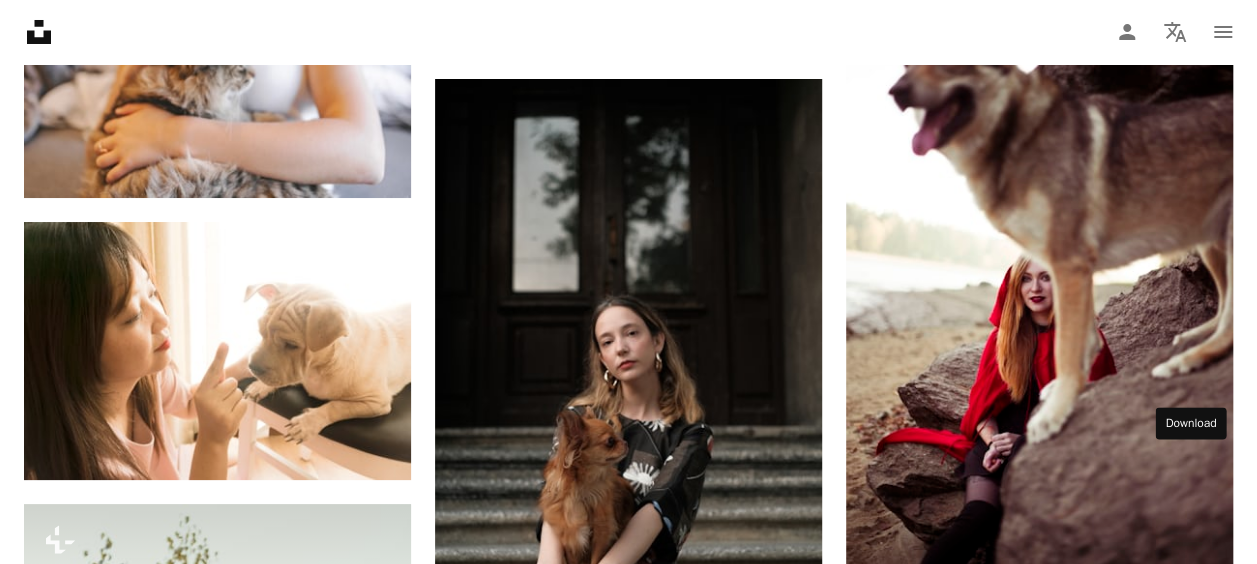 click 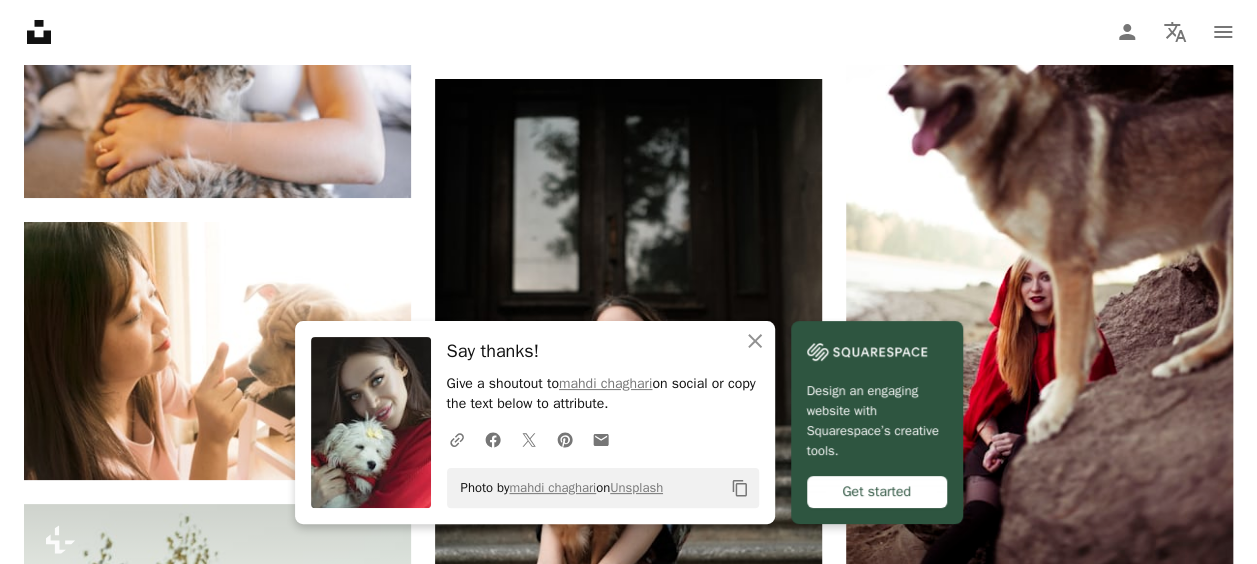 click on "Plus sign for Unsplash+ A heart A plus sign Getty Images For  Unsplash+ A lock Download A heart A plus sign [FIRST] [LAST] Available for hire A checkmark inside of a circle Arrow pointing down A heart A plus sign [FIRST] [LAST] Arrow pointing down A heart A plus sign [FIRST] [LAST] Available for hire A checkmark inside of a circle Arrow pointing down A heart A plus sign [LAST] [LAST] Available for hire A checkmark inside of a circle Arrow pointing down Plus sign for Unsplash+ A heart A plus sign [FIRST] [LAST] For  Unsplash+ A lock Download A heart A plus sign [LAST] [LAST] Available for hire A checkmark inside of a circle Arrow pointing down A heart A plus sign [FIRST] Arrow pointing down A heart A plus sign [FIRST] [LAST] Available for hire A checkmark inside of a circle Arrow pointing down Plus sign for Unsplash+ A heart A plus sign [FIRST] [LAST] For  Unsplash+ A lock Download The best in on-brand content creation Learn More A heart A plus sign [FIRST] [LAST] Available for hire Arrow pointing down" at bounding box center [628, -37893] 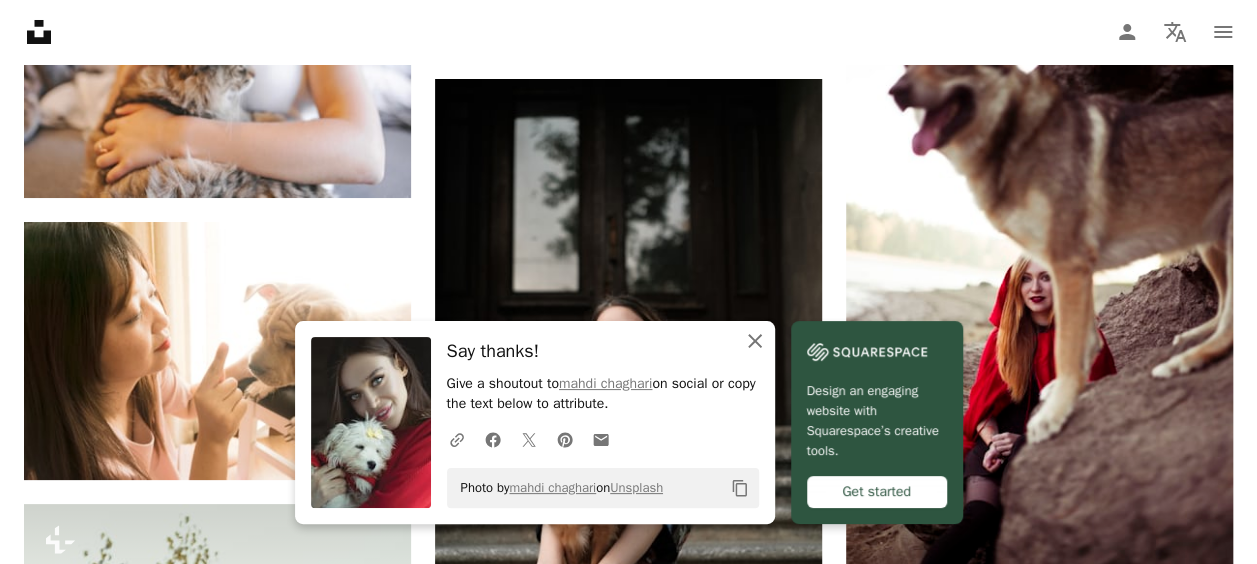 click on "An X shape" 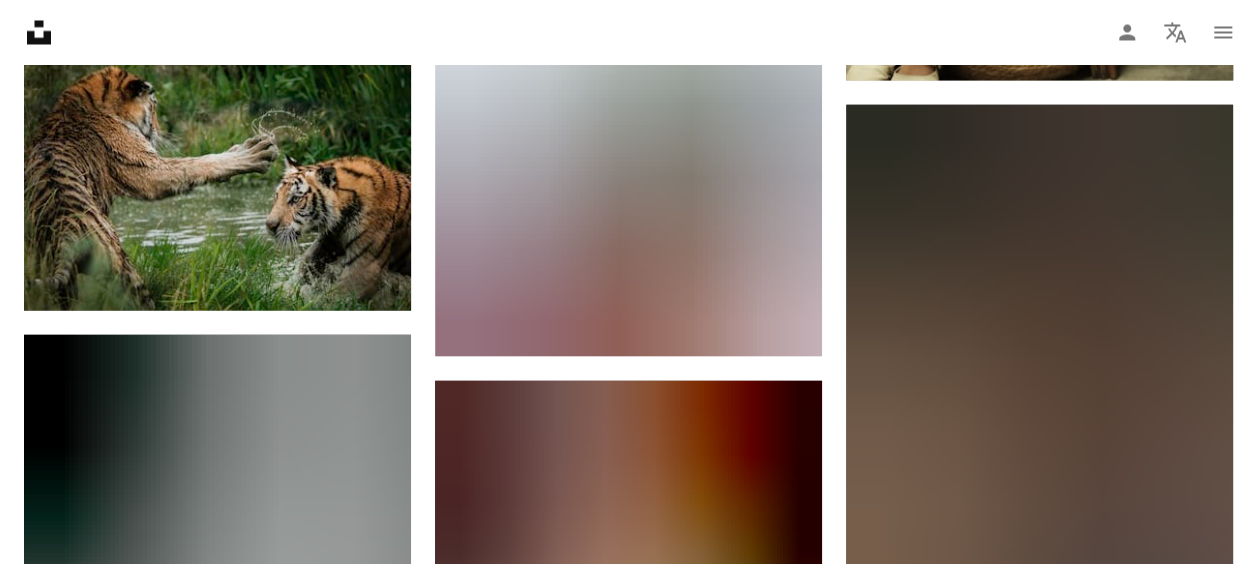 scroll, scrollTop: 96131, scrollLeft: 0, axis: vertical 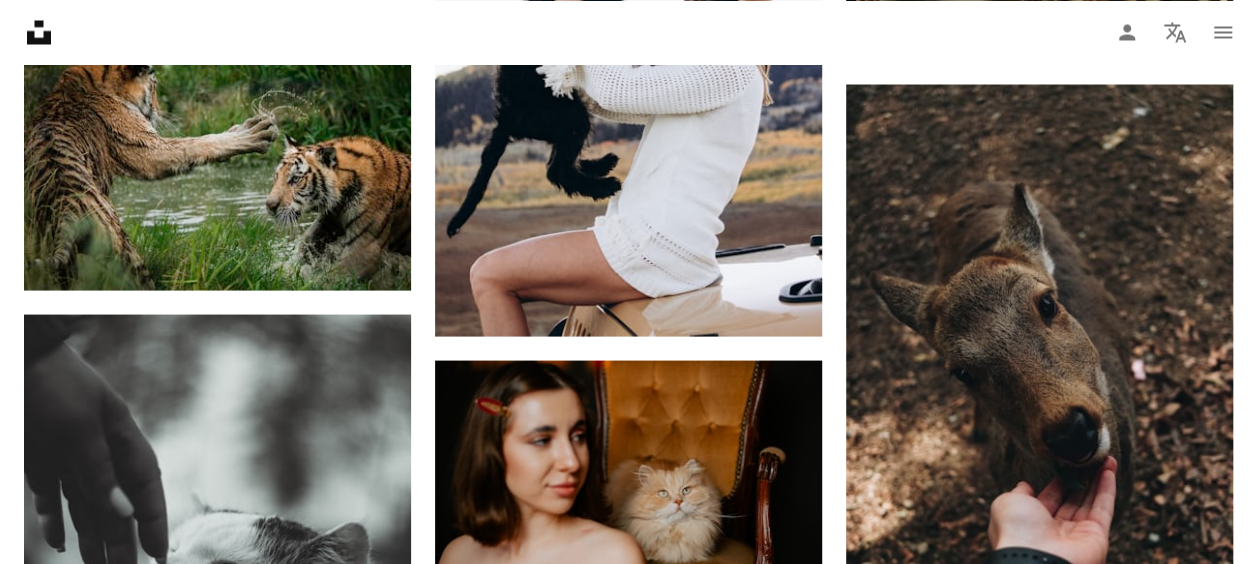 click on "Arrow pointing down" 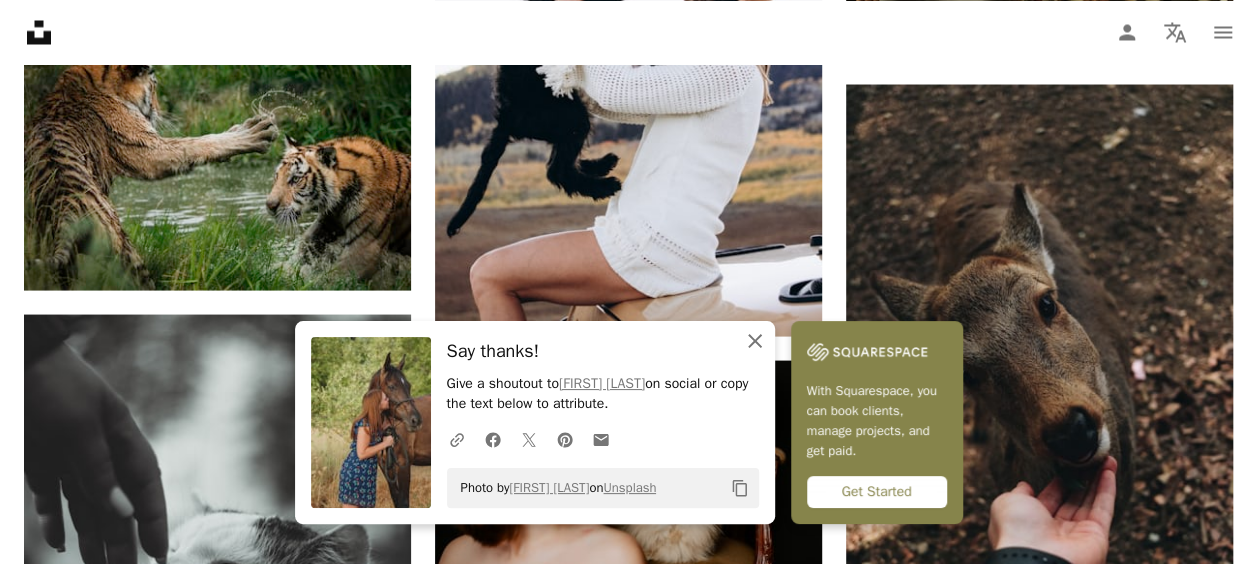 click on "An X shape" 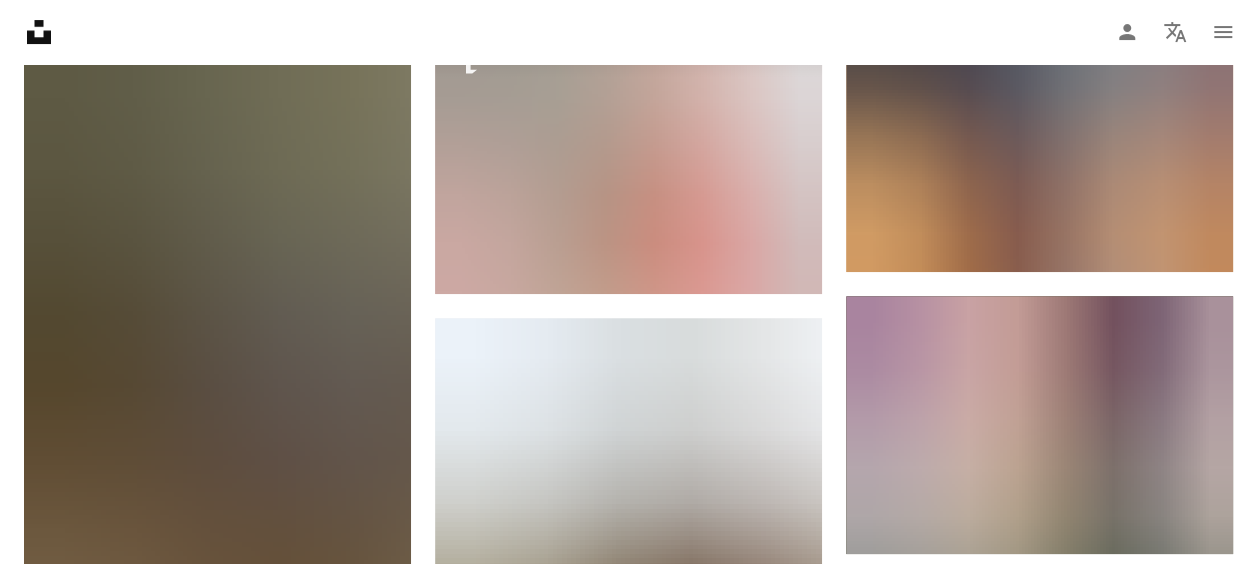 scroll, scrollTop: 105838, scrollLeft: 0, axis: vertical 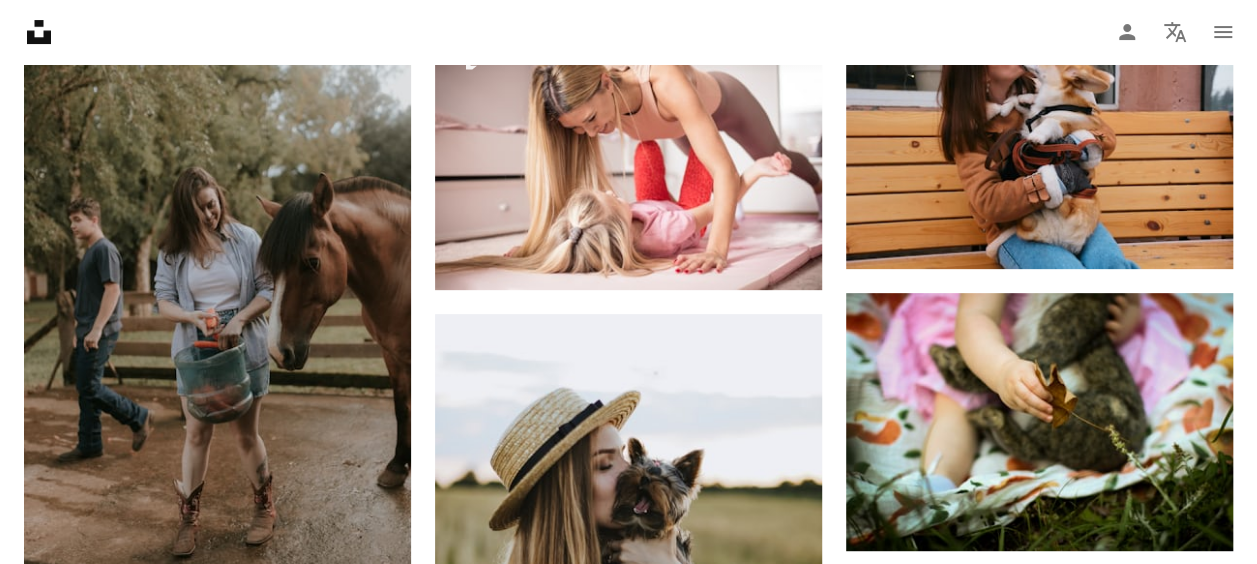 click on "Arrow pointing down" 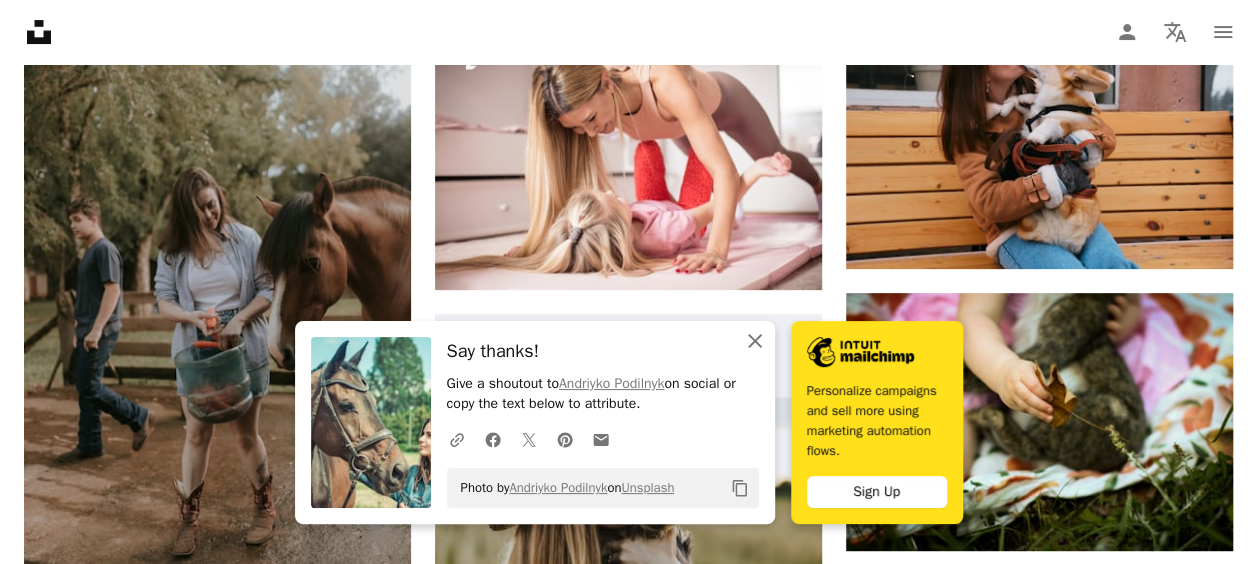 click on "An X shape" 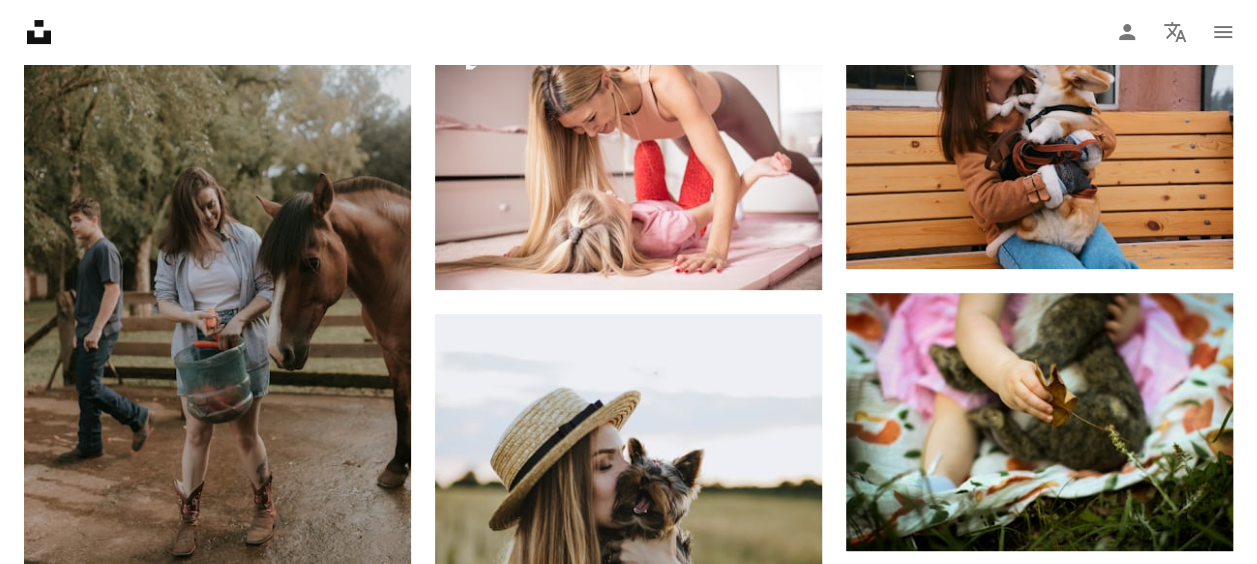 click on "Plus sign for Unsplash+ A heart A plus sign Getty Images For  Unsplash+ A lock Download A heart A plus sign [FIRST] [LAST] Available for hire A checkmark inside of a circle Arrow pointing down A heart A plus sign [FIRST] [LAST] Arrow pointing down A heart A plus sign [FIRST] [LAST] Available for hire A checkmark inside of a circle Arrow pointing down A heart A plus sign [LAST] [LAST] Available for hire A checkmark inside of a circle Arrow pointing down Plus sign for Unsplash+ A heart A plus sign [FIRST] [LAST] For  Unsplash+ A lock Download A heart A plus sign [LAST] [LAST] Available for hire A checkmark inside of a circle Arrow pointing down A heart A plus sign [FIRST] Arrow pointing down A heart A plus sign [FIRST] [LAST] Available for hire A checkmark inside of a circle Arrow pointing down Plus sign for Unsplash+ A heart A plus sign [FIRST] [LAST] For  Unsplash+ A lock Download The best in on-brand content creation Learn More A heart A plus sign [FIRST] [LAST] Available for hire Arrow pointing down" at bounding box center [628, -51569] 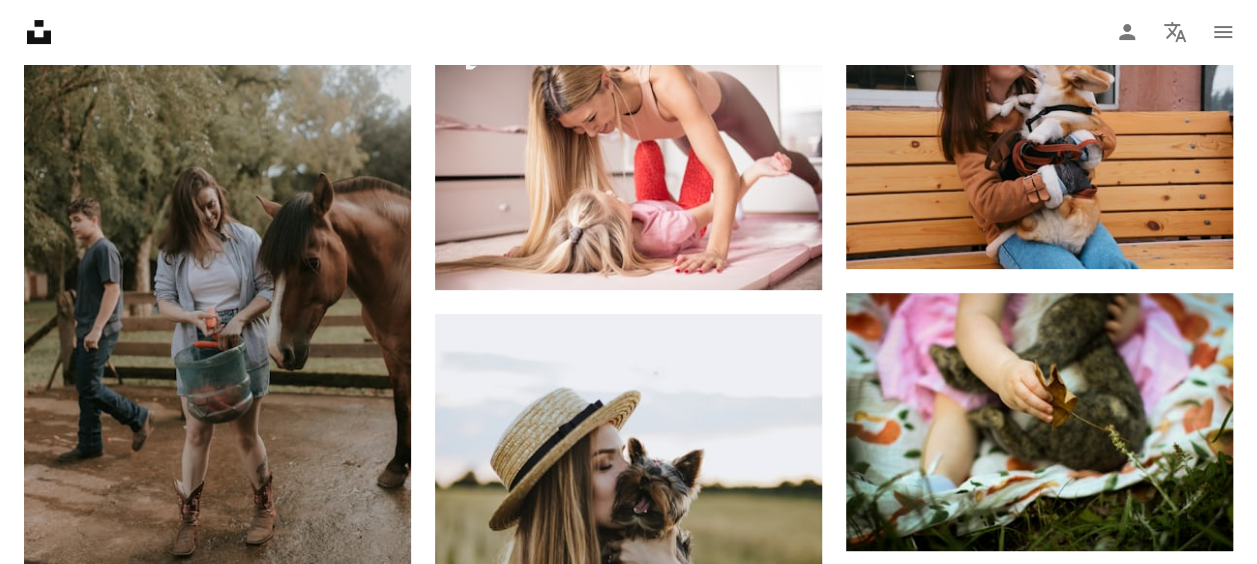 click on "A lock Download" at bounding box center [1162, -50] 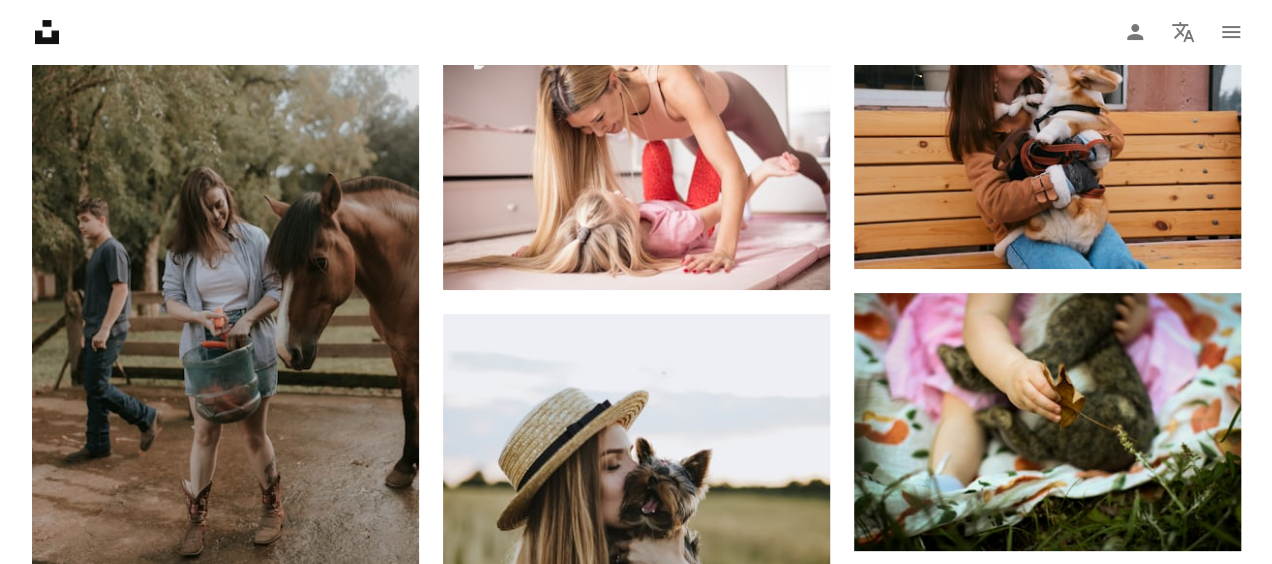 scroll, scrollTop: 106097, scrollLeft: 0, axis: vertical 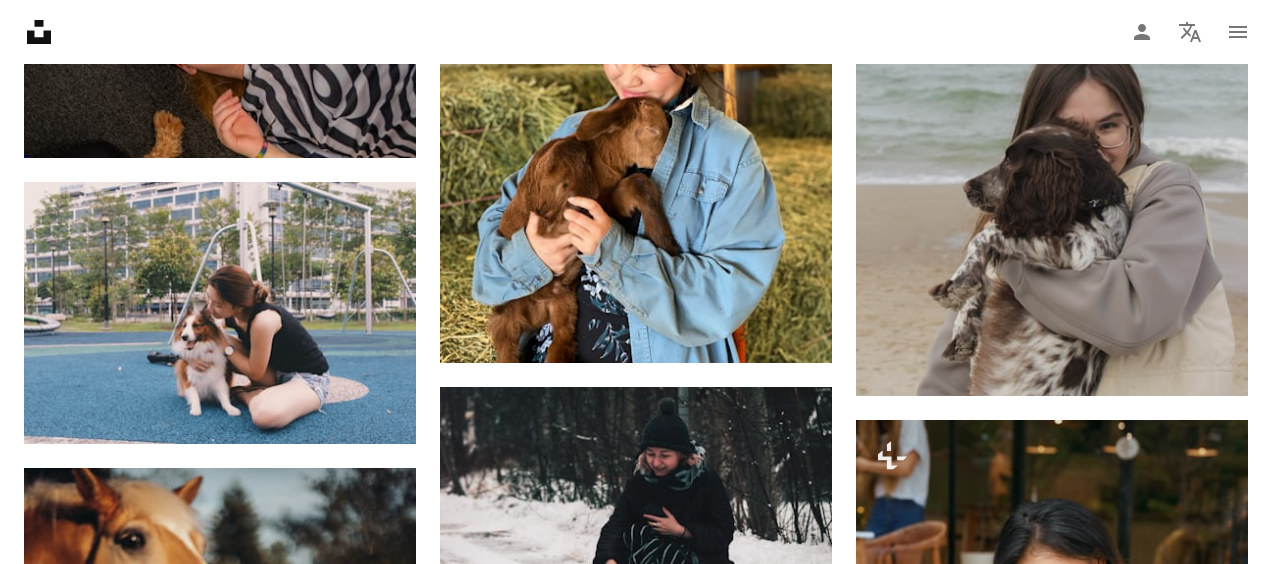 click on "Premium, ready to use images. Get unlimited access. A plus sign Members-only content added monthly A plus sign Unlimited royalty-free downloads A plus sign Illustrations  New A plus sign Enhanced legal protections yearly 65%  off monthly $20   $7 USD per month * Get  Unsplash+ * When paid annually, billed upfront  $84 Taxes where applicable. Renews automatically. Cancel anytime." at bounding box center [814, 4421] 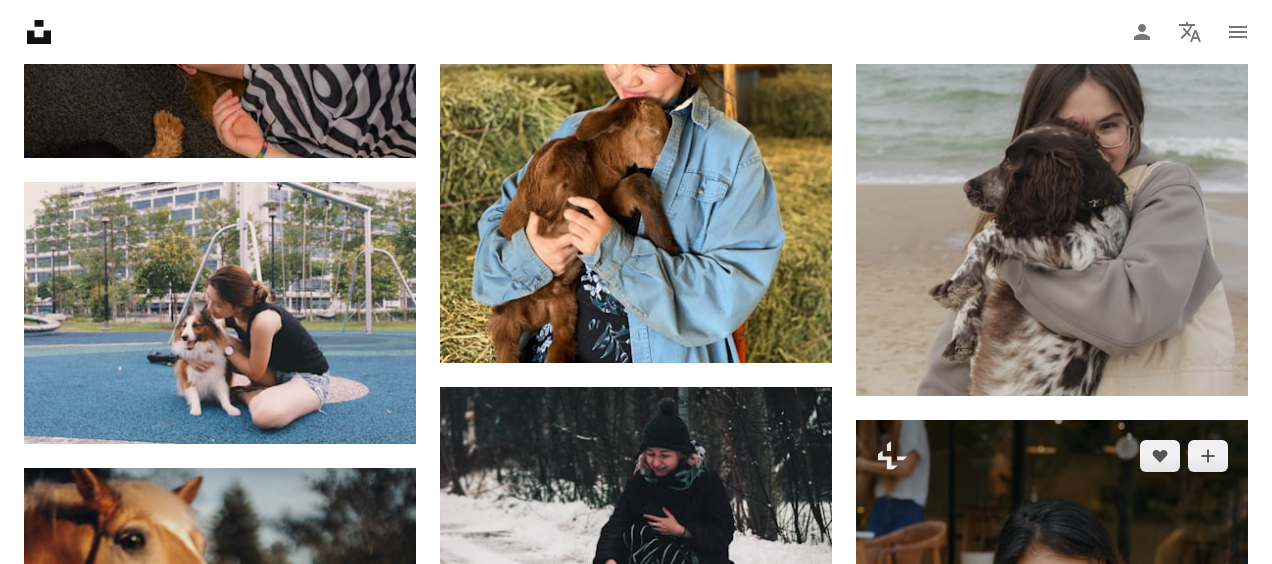 click at bounding box center [1052, 714] 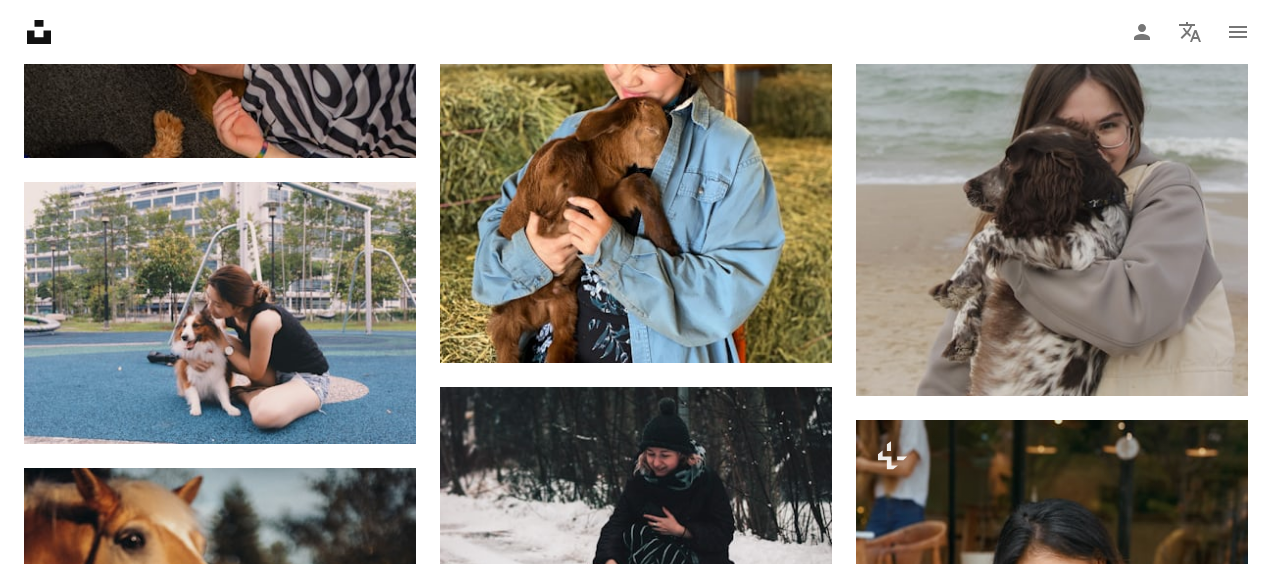 click on "–– ––– –––  –– ––– –  ––– –––  ––––  –   – –– –––  – – ––– –– –– –––– –– Squarespace: get customers and grow Get Started A heart A plus sign [FIRST]-[LAST] [LAST] Available for hire A checkmark inside of a circle Arrow pointing down A heart A plus sign [FIRST] [LAST] Available for hire A checkmark inside of a circle Arrow pointing down A heart A plus sign [FIRST] [LAST] Available for hire A checkmark inside of a circle Arrow pointing down Plus sign for Unsplash+ A heart A plus sign Getty Images For  Unsplash+ A lock Download A heart A plus sign [FIRST] [LAST] Available for hire A checkmark inside of a circle Arrow pointing down A heart A plus sign [FIRST] [LAST] Available for hire A checkmark inside of a circle Arrow pointing down Plus sign for Unsplash+ A heart A plus sign Getty Images For  Unsplash+ A lock Download A heart A plus sign [FIRST] [LAST] Available for hire A checkmark inside of a circle A heart" at bounding box center (1052, -51175) 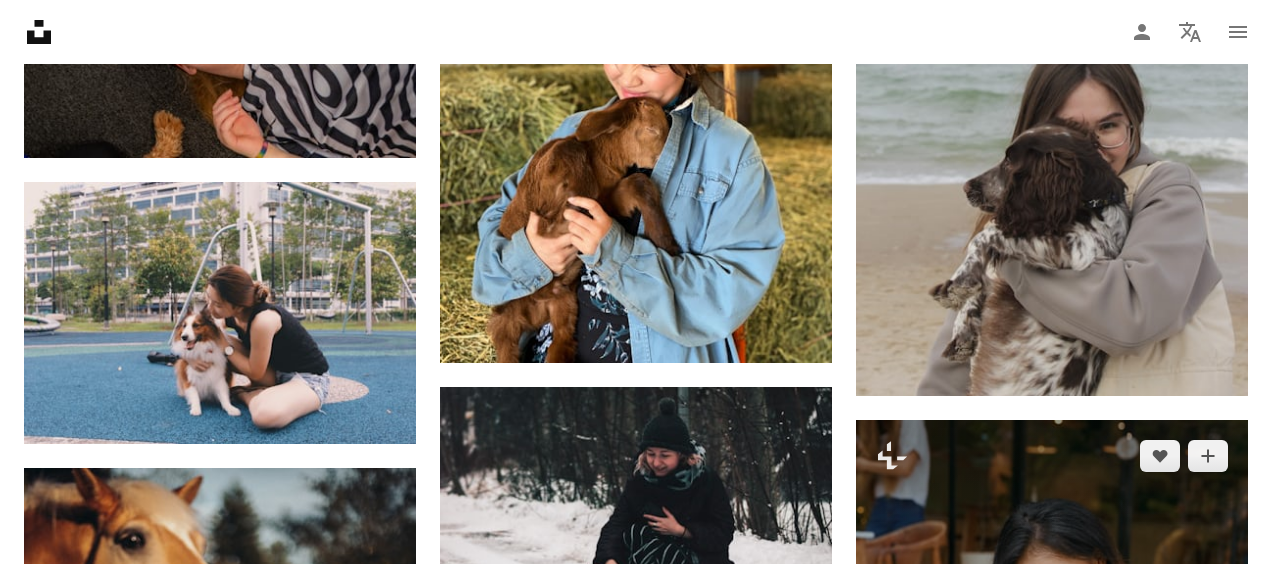 click at bounding box center [1052, 714] 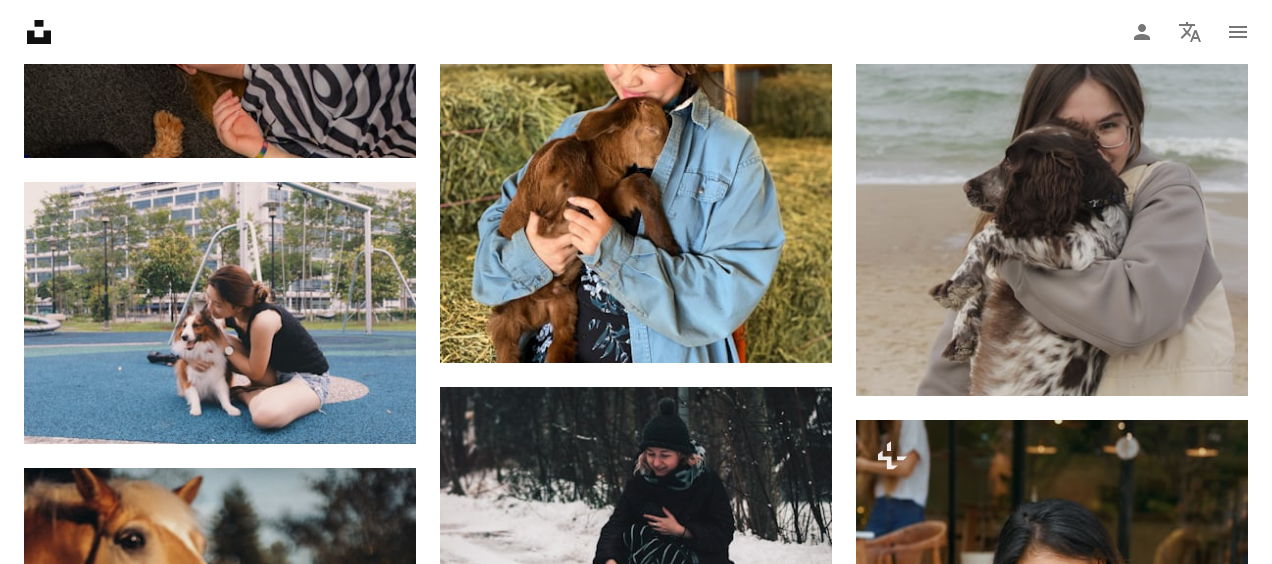 click on "Plus sign for Unsplash+ A heart A plus sign Getty Images For  Unsplash+ A lock Download A heart A plus sign [FIRST] [LAST] Available for hire A checkmark inside of a circle Arrow pointing down A heart A plus sign [FIRST] [LAST] Arrow pointing down A heart A plus sign [FIRST] [LAST] Available for hire A checkmark inside of a circle Arrow pointing down A heart A plus sign [LAST] [LAST] Available for hire A checkmark inside of a circle Arrow pointing down Plus sign for Unsplash+ A heart A plus sign [FIRST] [LAST] For  Unsplash+ A lock Download A heart A plus sign [LAST] [LAST] Available for hire A checkmark inside of a circle Arrow pointing down A heart A plus sign [FIRST] Arrow pointing down A heart A plus sign [FIRST] [LAST] Available for hire A checkmark inside of a circle Arrow pointing down Plus sign for Unsplash+ A heart A plus sign [FIRST] [LAST] For  Unsplash+ A lock Download The best in on-brand content creation Learn More A heart A plus sign [FIRST] [LAST] Available for hire Arrow pointing down" at bounding box center [636, -51175] 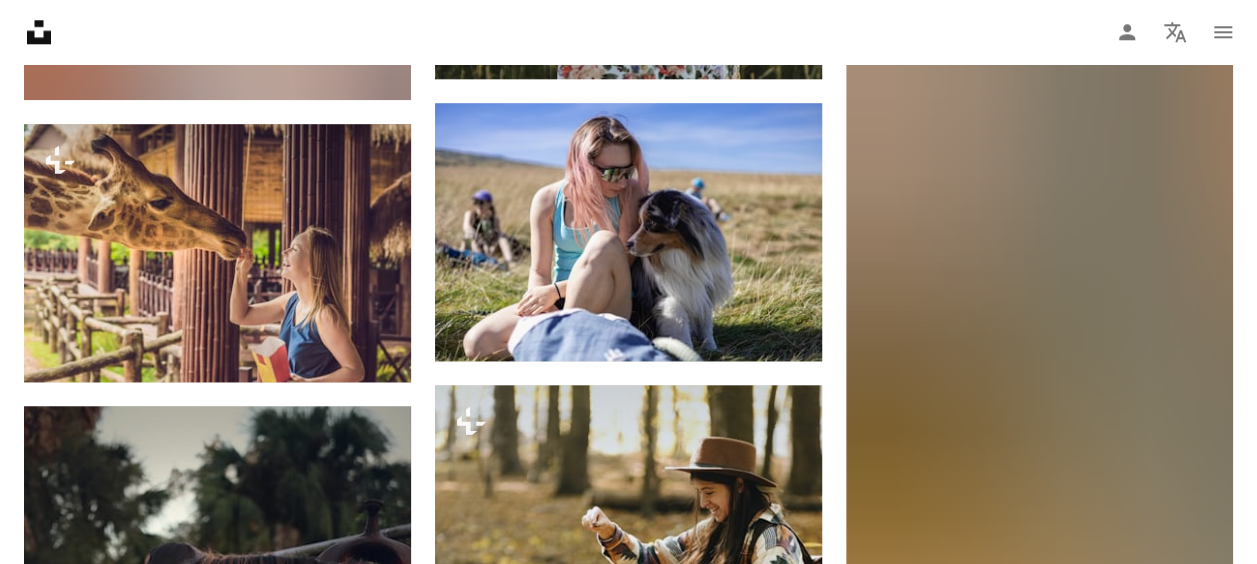 scroll, scrollTop: 106652, scrollLeft: 0, axis: vertical 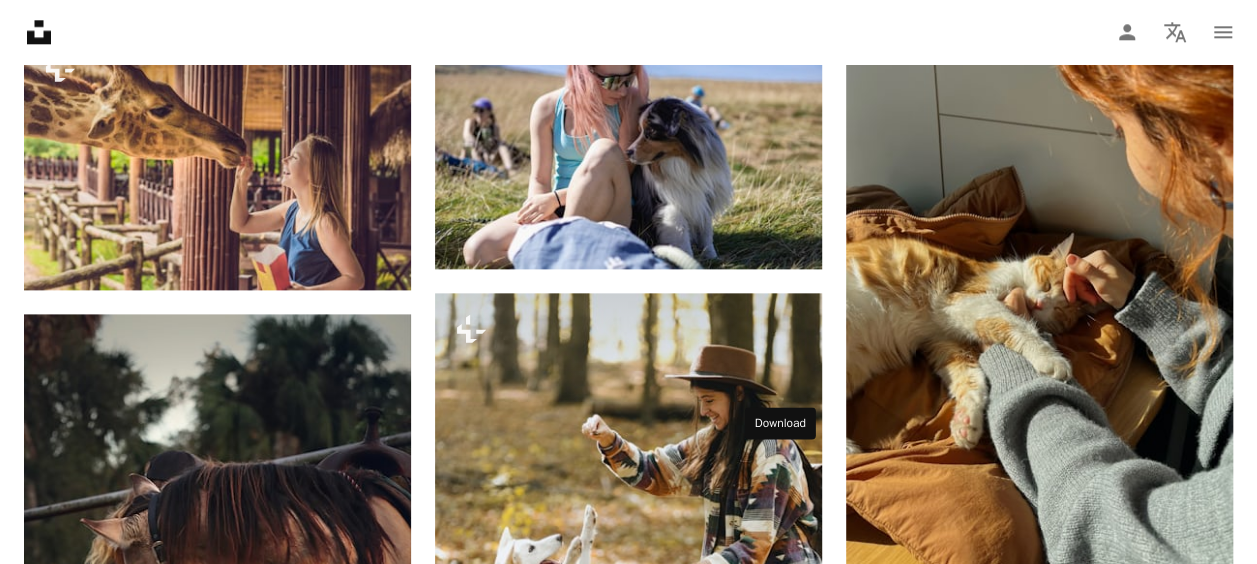 click 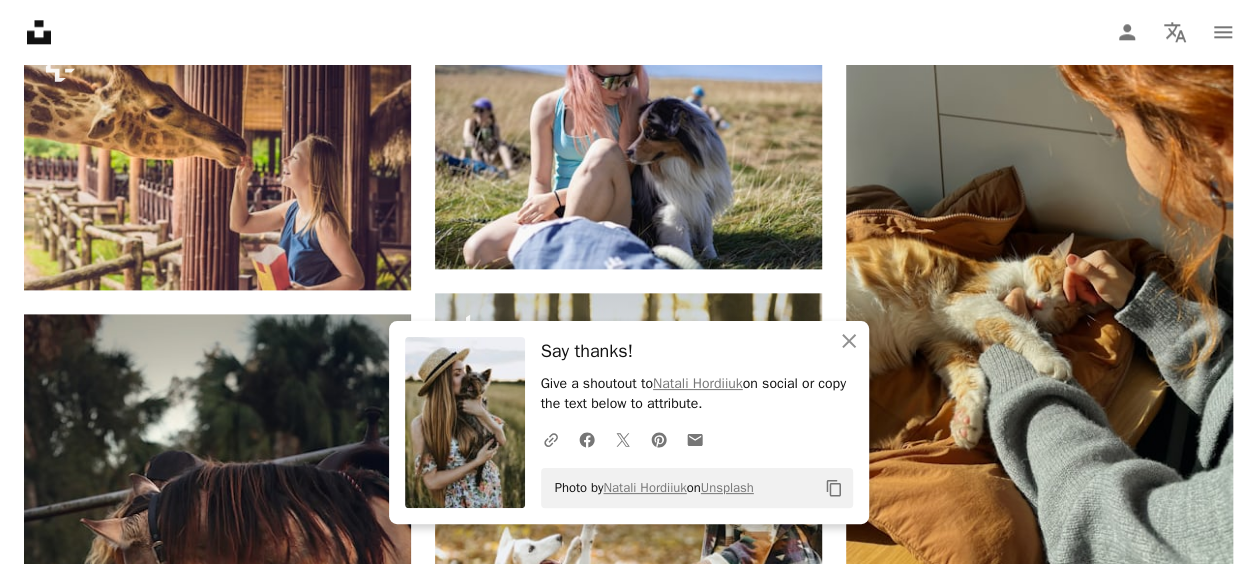 click on "Plus sign for Unsplash+ A heart A plus sign Getty Images For  Unsplash+ A lock Download A heart A plus sign [FIRST] [LAST] Available for hire A checkmark inside of a circle Arrow pointing down A heart A plus sign [FIRST] [LAST] Arrow pointing down A heart A plus sign [FIRST] [LAST] Available for hire A checkmark inside of a circle Arrow pointing down A heart A plus sign [LAST] [LAST] Available for hire A checkmark inside of a circle Arrow pointing down Plus sign for Unsplash+ A heart A plus sign [FIRST] [LAST] For  Unsplash+ A lock Download A heart A plus sign [LAST] [LAST] Available for hire A checkmark inside of a circle Arrow pointing down A heart A plus sign [FIRST] Arrow pointing down A heart A plus sign [FIRST] [LAST] Available for hire A checkmark inside of a circle Arrow pointing down Plus sign for Unsplash+ A heart A plus sign [FIRST] [LAST] For  Unsplash+ A lock Download The best in on-brand content creation Learn More A heart A plus sign [FIRST] [LAST] Available for hire Arrow pointing down" at bounding box center [628, -51126] 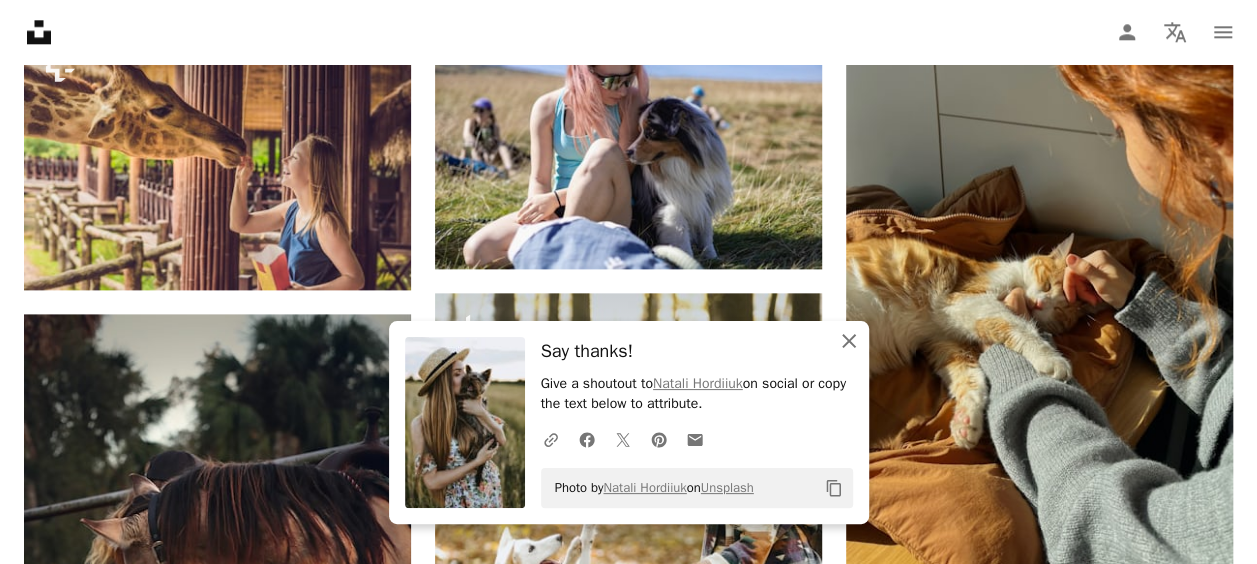 click on "An X shape" 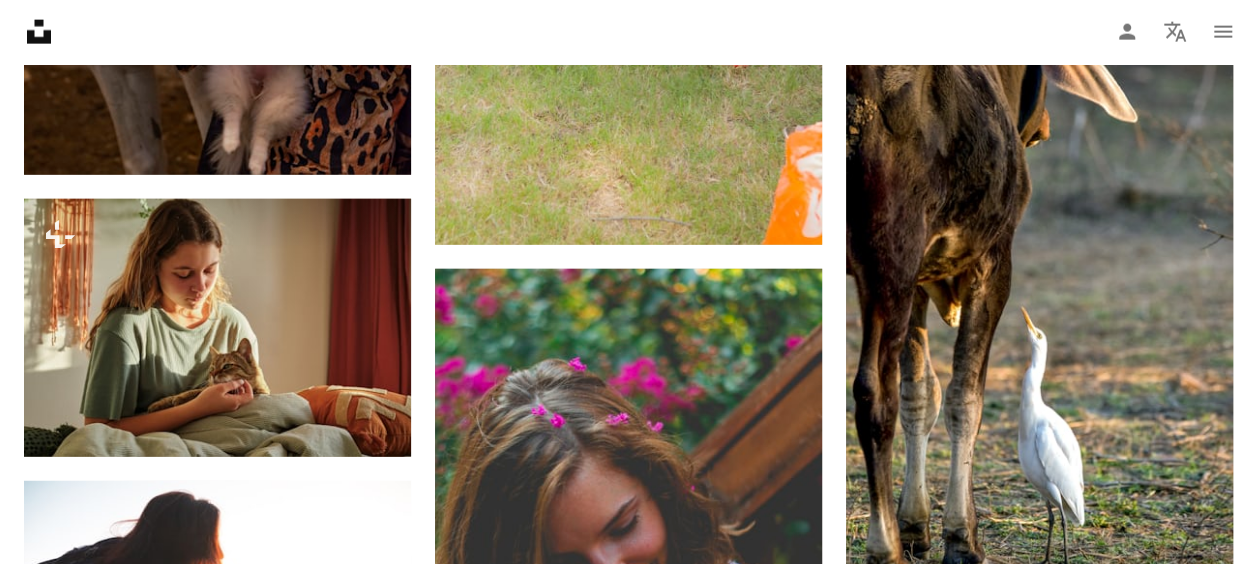 scroll, scrollTop: 107992, scrollLeft: 0, axis: vertical 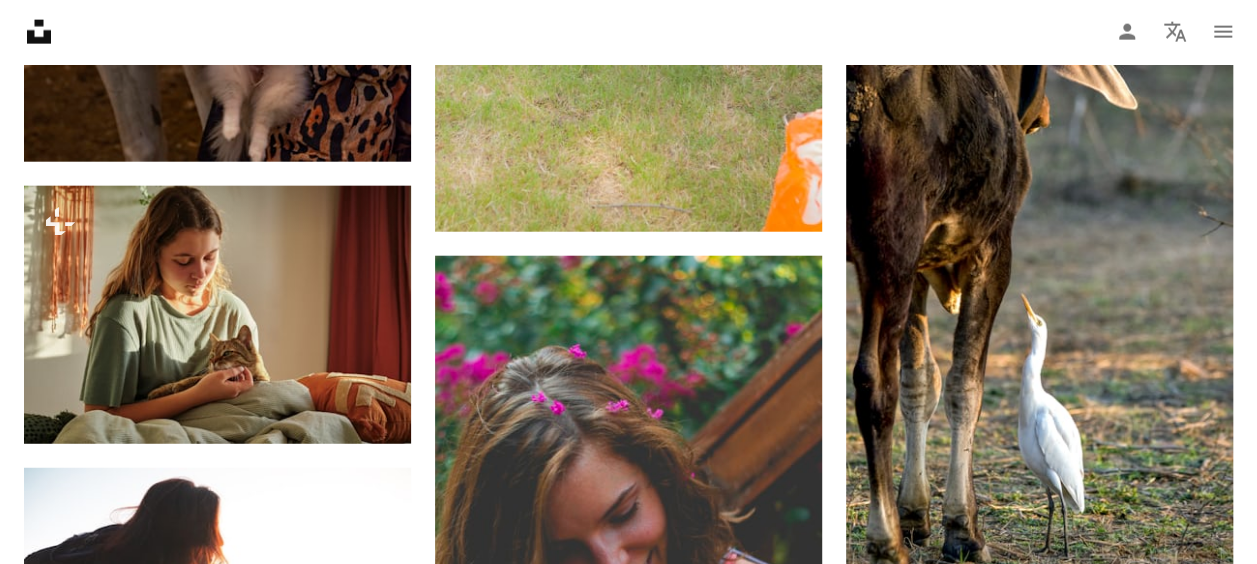 click on "Arrow pointing down" 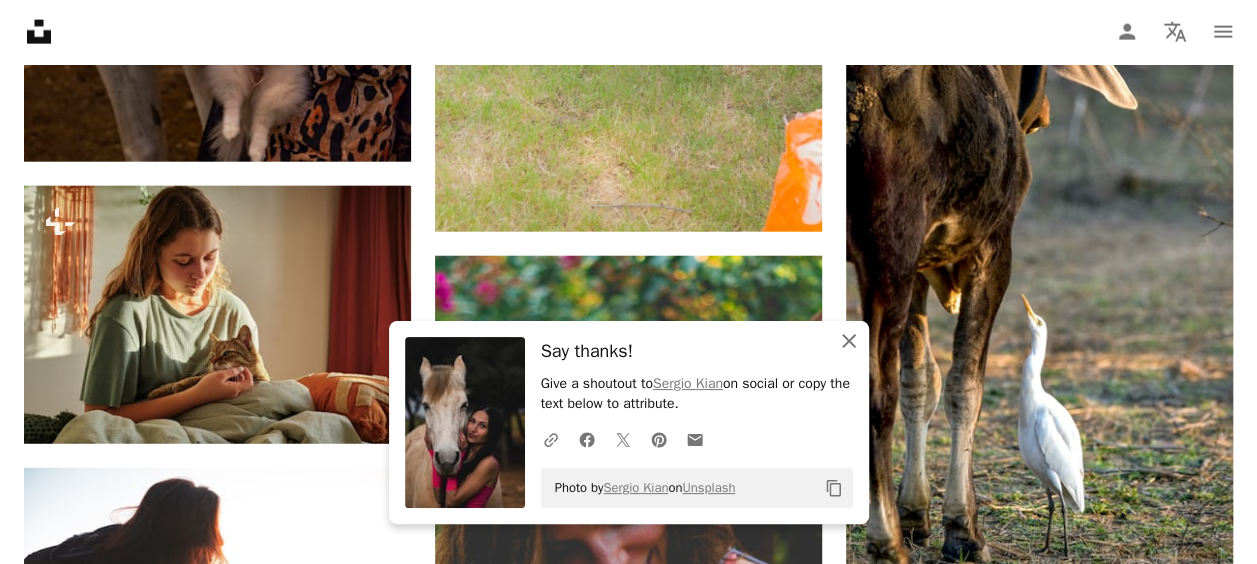 click 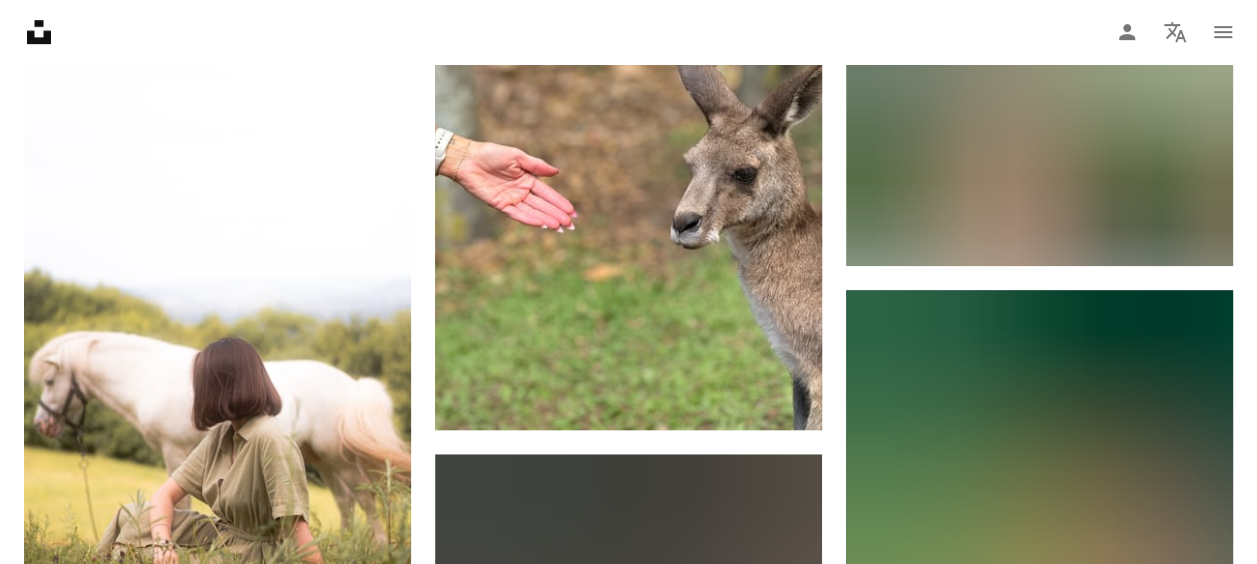 scroll, scrollTop: 113718, scrollLeft: 0, axis: vertical 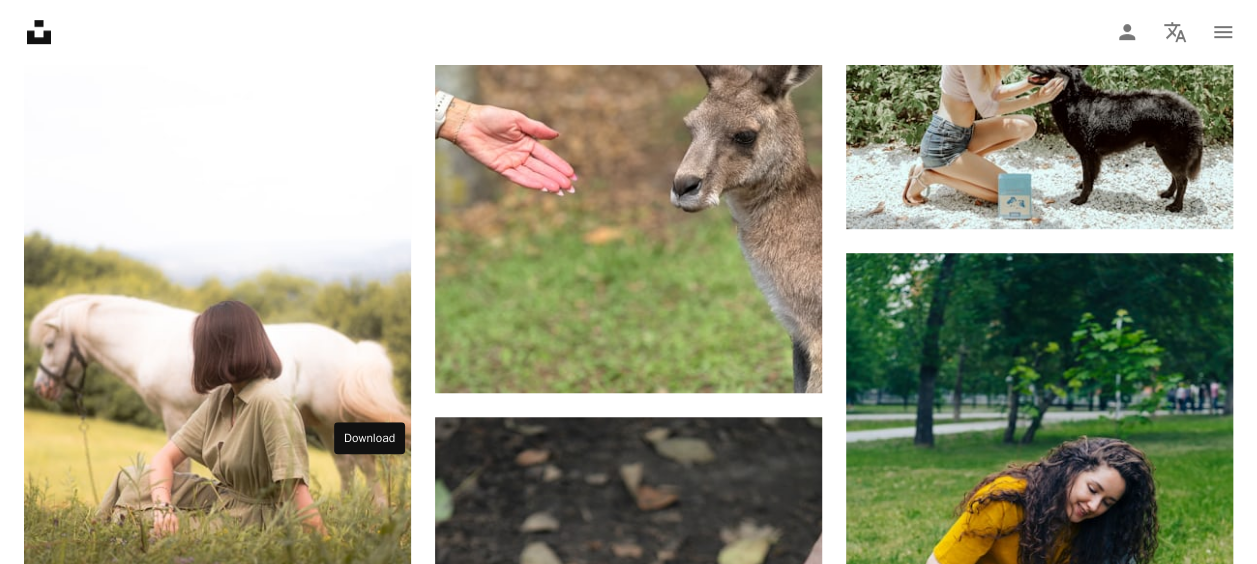 click 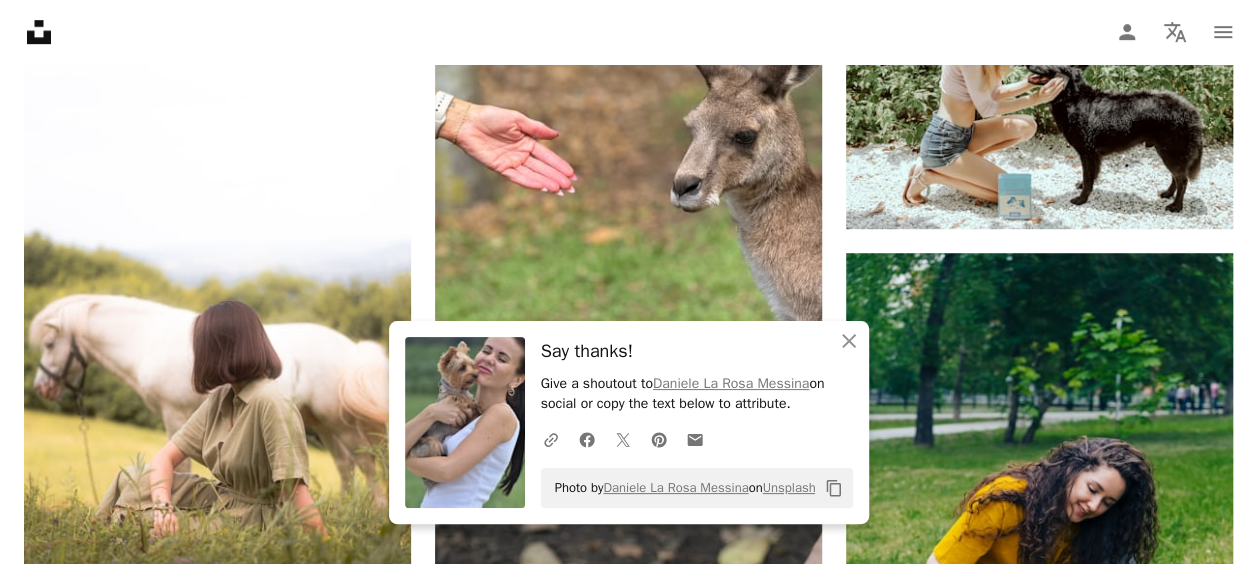 click on "Plus sign for Unsplash+ A heart A plus sign Getty Images For  Unsplash+ A lock Download A heart A plus sign [FIRST] [LAST] Available for hire A checkmark inside of a circle Arrow pointing down A heart A plus sign [FIRST] [LAST] Arrow pointing down A heart A plus sign [FIRST] [LAST] Available for hire A checkmark inside of a circle Arrow pointing down A heart A plus sign [LAST] [LAST] Available for hire A checkmark inside of a circle Arrow pointing down Plus sign for Unsplash+ A heart A plus sign [FIRST] [LAST] For  Unsplash+ A lock Download A heart A plus sign [LAST] [LAST] Available for hire A checkmark inside of a circle Arrow pointing down A heart A plus sign [FIRST] Arrow pointing down A heart A plus sign [FIRST] [LAST] Available for hire A checkmark inside of a circle Arrow pointing down Plus sign for Unsplash+ A heart A plus sign [FIRST] [LAST] For  Unsplash+ A lock Download The best in on-brand content creation Learn More A heart A plus sign [FIRST] [LAST] Available for hire Arrow pointing down" at bounding box center [628, -54837] 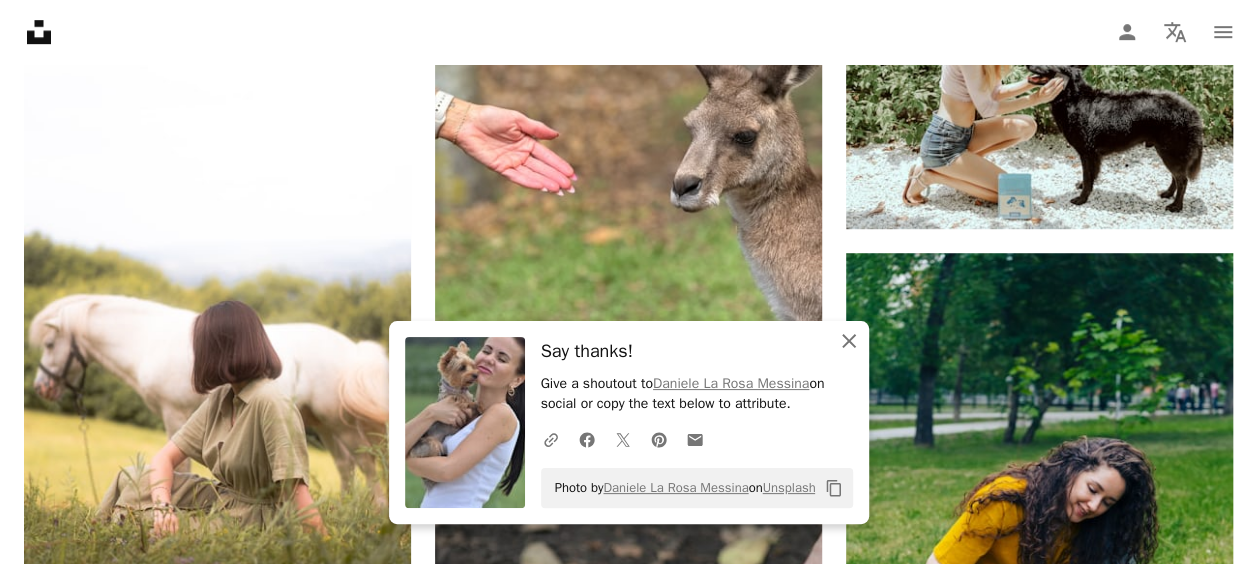 click on "An X shape" 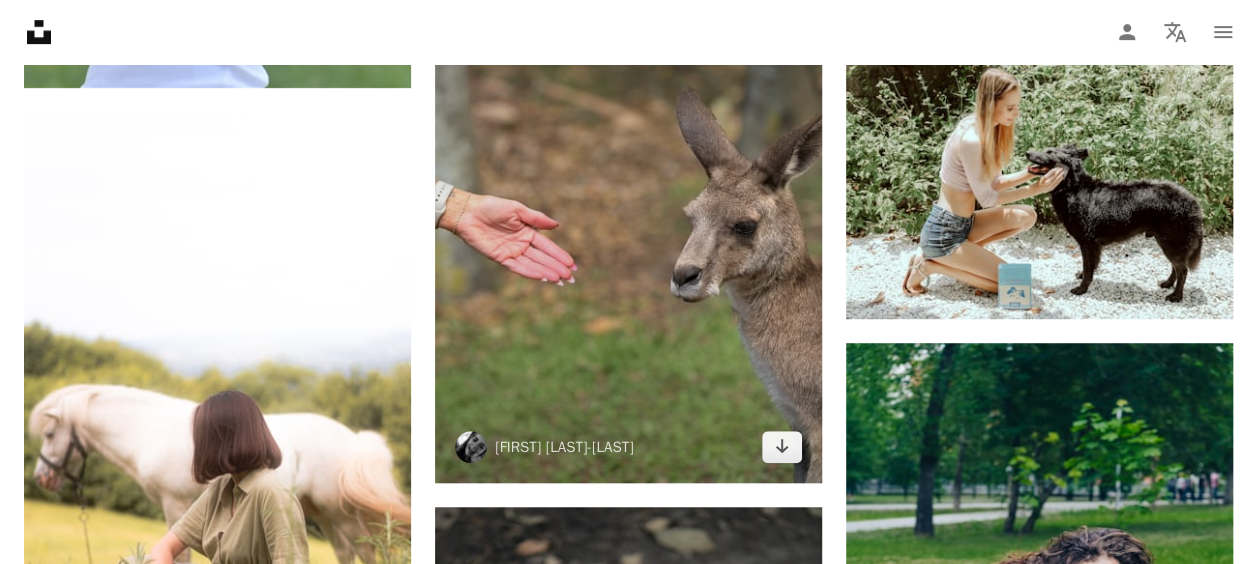 scroll, scrollTop: 113632, scrollLeft: 0, axis: vertical 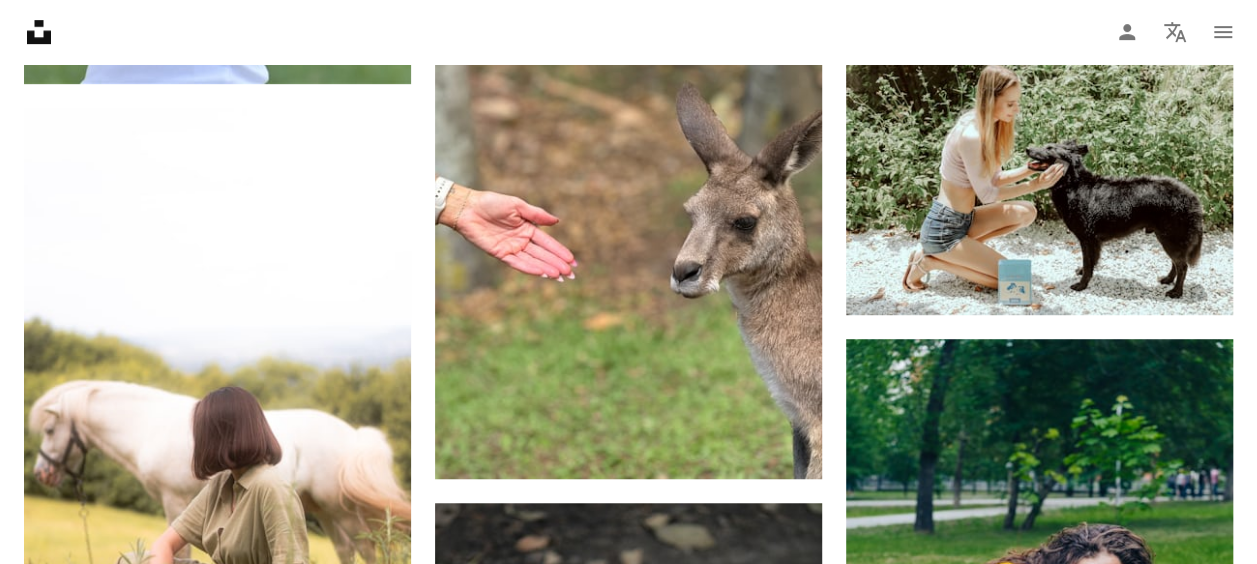click on "Plus sign for Unsplash+ A heart A plus sign Getty Images For  Unsplash+ A lock Download A heart A plus sign [FIRST] [LAST] Available for hire A checkmark inside of a circle Arrow pointing down A heart A plus sign [FIRST] [LAST] Arrow pointing down A heart A plus sign [FIRST] [LAST] Available for hire A checkmark inside of a circle Arrow pointing down A heart A plus sign [LAST] [LAST] Available for hire A checkmark inside of a circle Arrow pointing down Plus sign for Unsplash+ A heart A plus sign [FIRST] [LAST] For  Unsplash+ A lock Download A heart A plus sign [LAST] [LAST] Available for hire A checkmark inside of a circle Arrow pointing down A heart A plus sign [FIRST] Arrow pointing down A heart A plus sign [FIRST] [LAST] Available for hire A checkmark inside of a circle Arrow pointing down Plus sign for Unsplash+ A heart A plus sign [FIRST] [LAST] For  Unsplash+ A lock Download The best in on-brand content creation Learn More A heart A plus sign [FIRST] [LAST] Available for hire Arrow pointing down" at bounding box center [628, -54751] 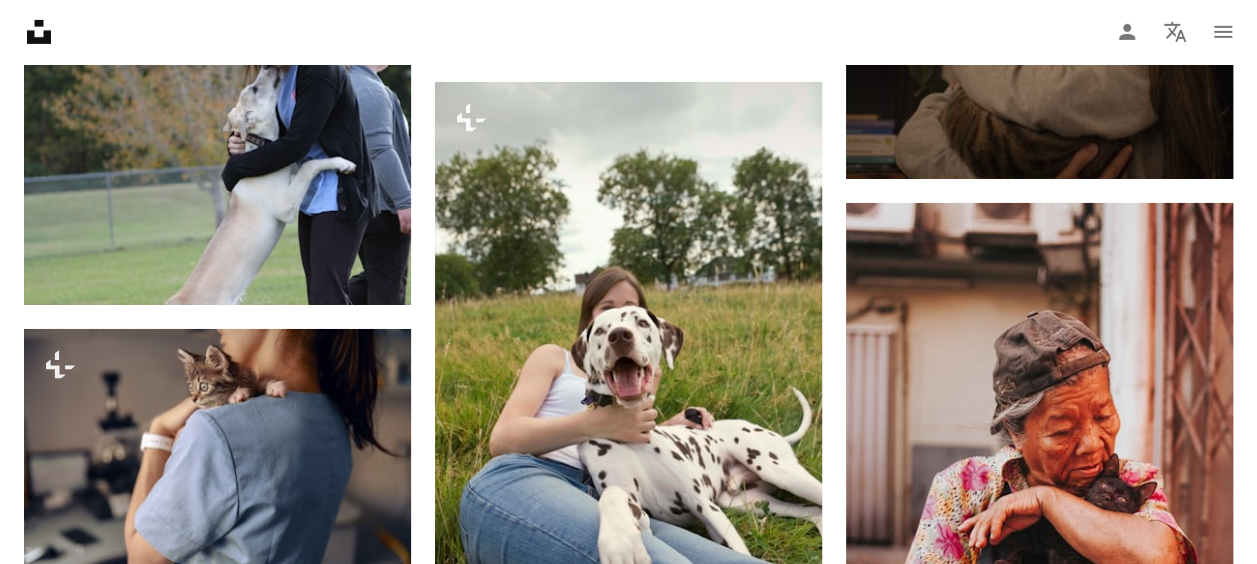 scroll, scrollTop: 116434, scrollLeft: 0, axis: vertical 